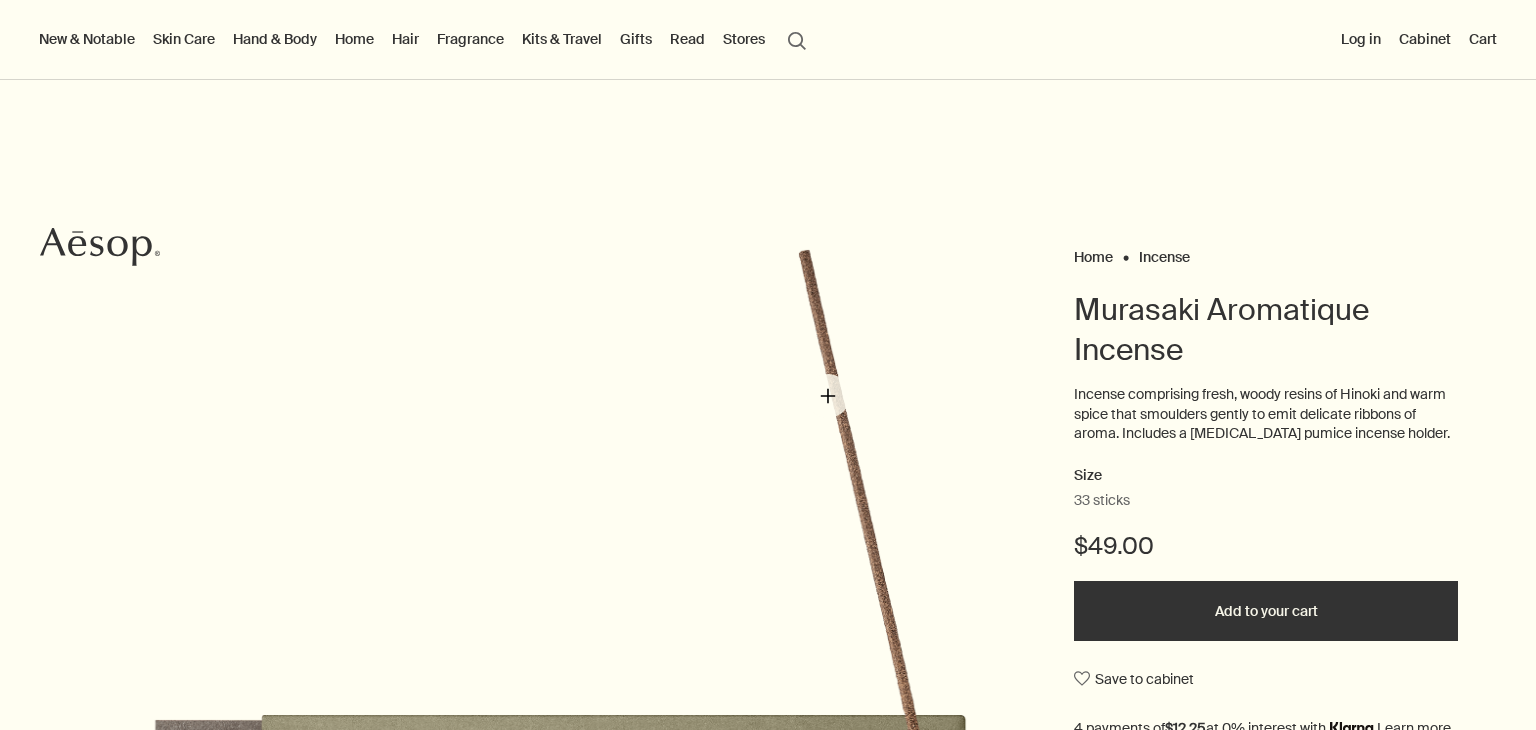 scroll, scrollTop: 0, scrollLeft: 0, axis: both 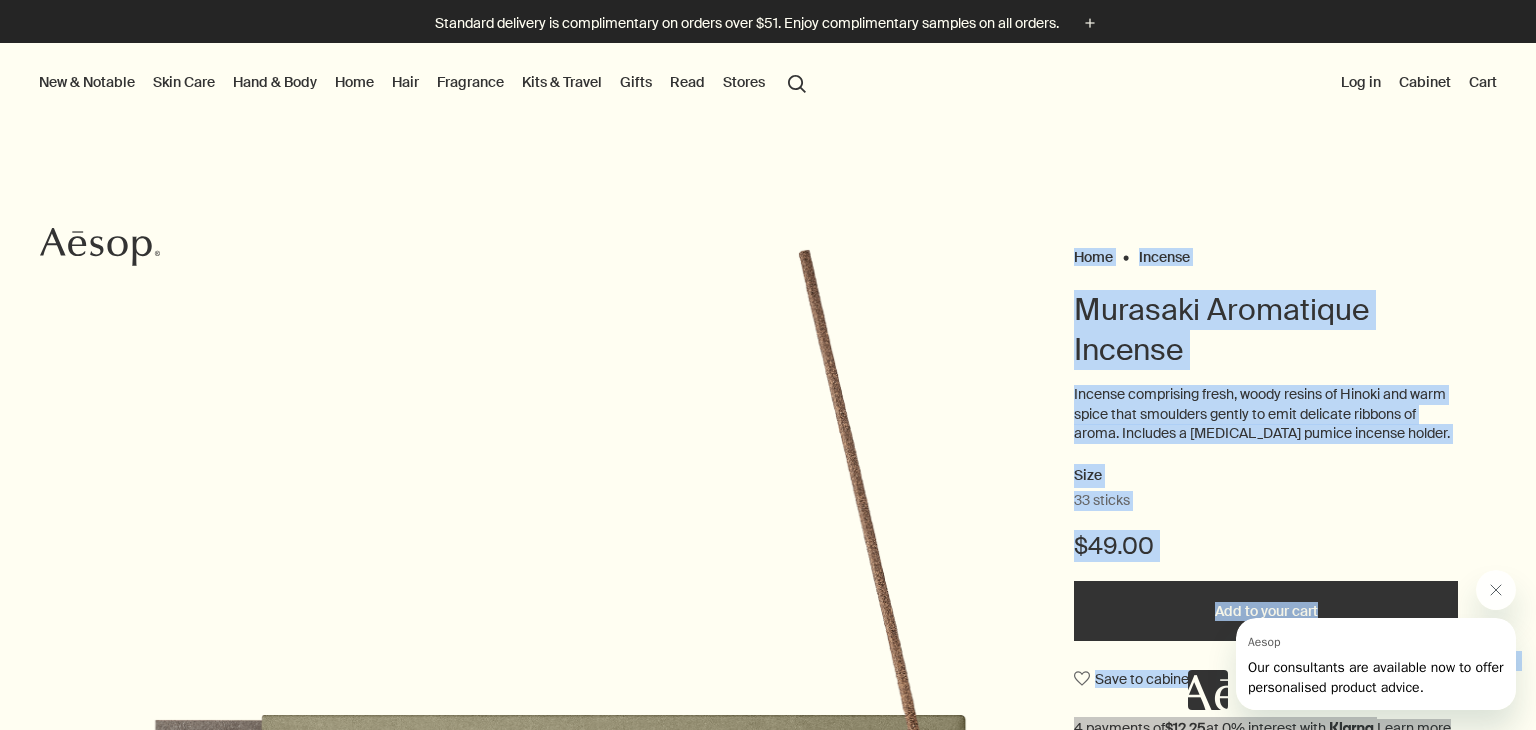 drag, startPoint x: 32, startPoint y: 240, endPoint x: 120, endPoint y: 244, distance: 88.09086 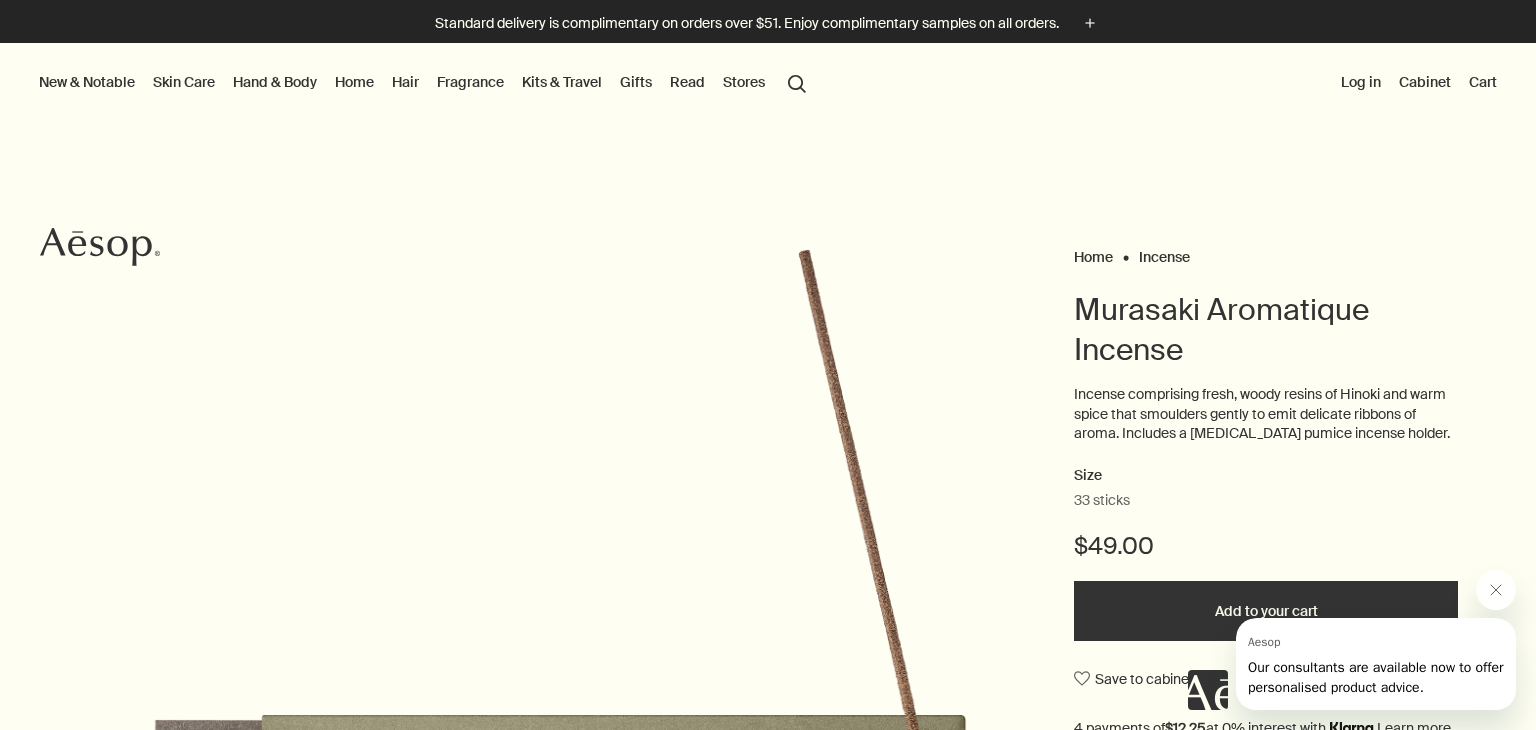 click on "Home Incense Murasaki Aromatique Incense Incense comprising fresh, woody resins of Hinoki and warm spice that smoulders gently to emit delicate ribbons of aroma. Includes a [MEDICAL_DATA] pumice incense holder.  Size 33 sticks  $49.00   Add to your cart Save to cabinet Aroma Woody, spicy, resinous
Dimensions Incense: 5.9” x 0.1” x 0.1” (burn time approximately 30 minutes per stick); incense holder: 0.8” x 0.2” Key Ingredients plusAndCloseWithCircle Hinoki, Cinnamon, Clove  chevron chevron 1  /  5" at bounding box center [768, 642] 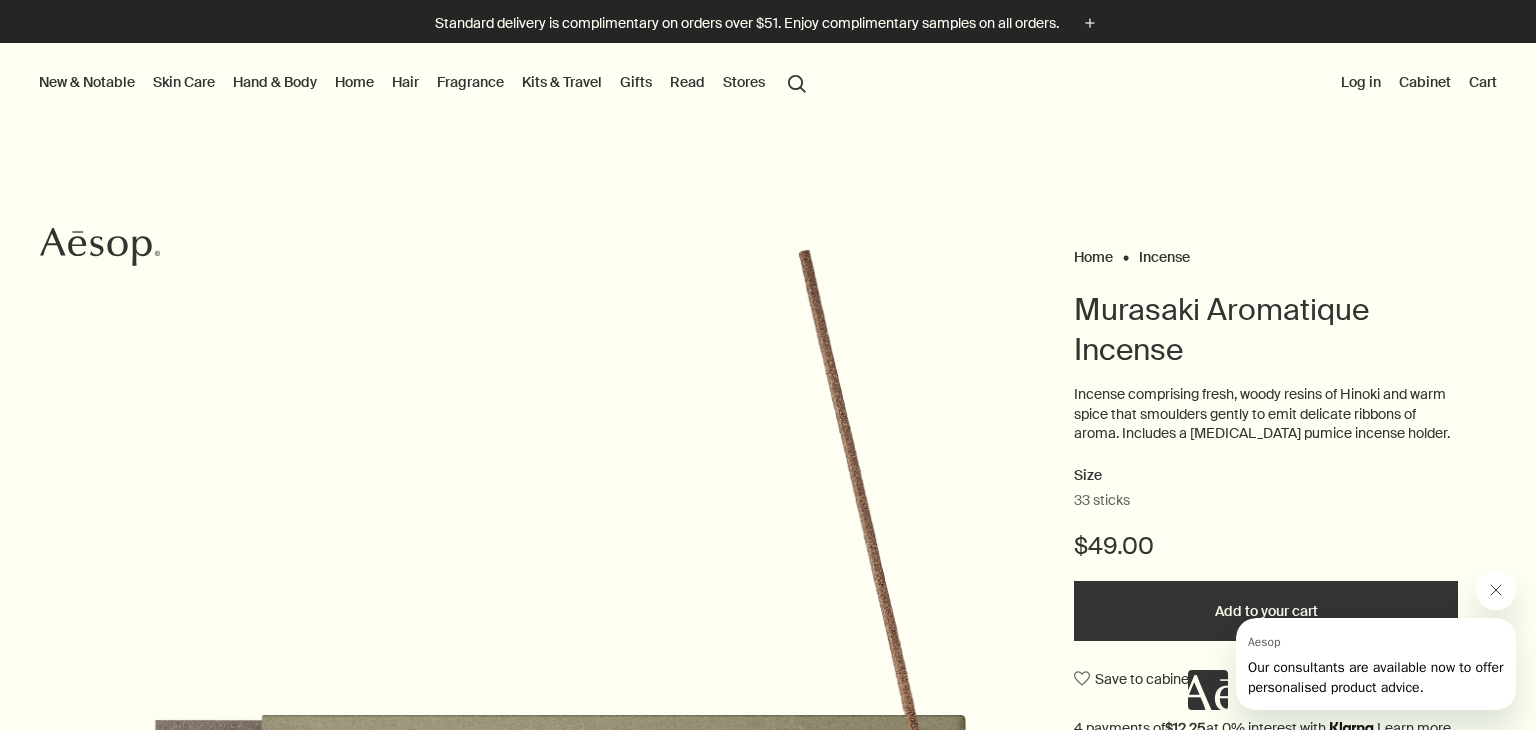 click at bounding box center (1496, 590) 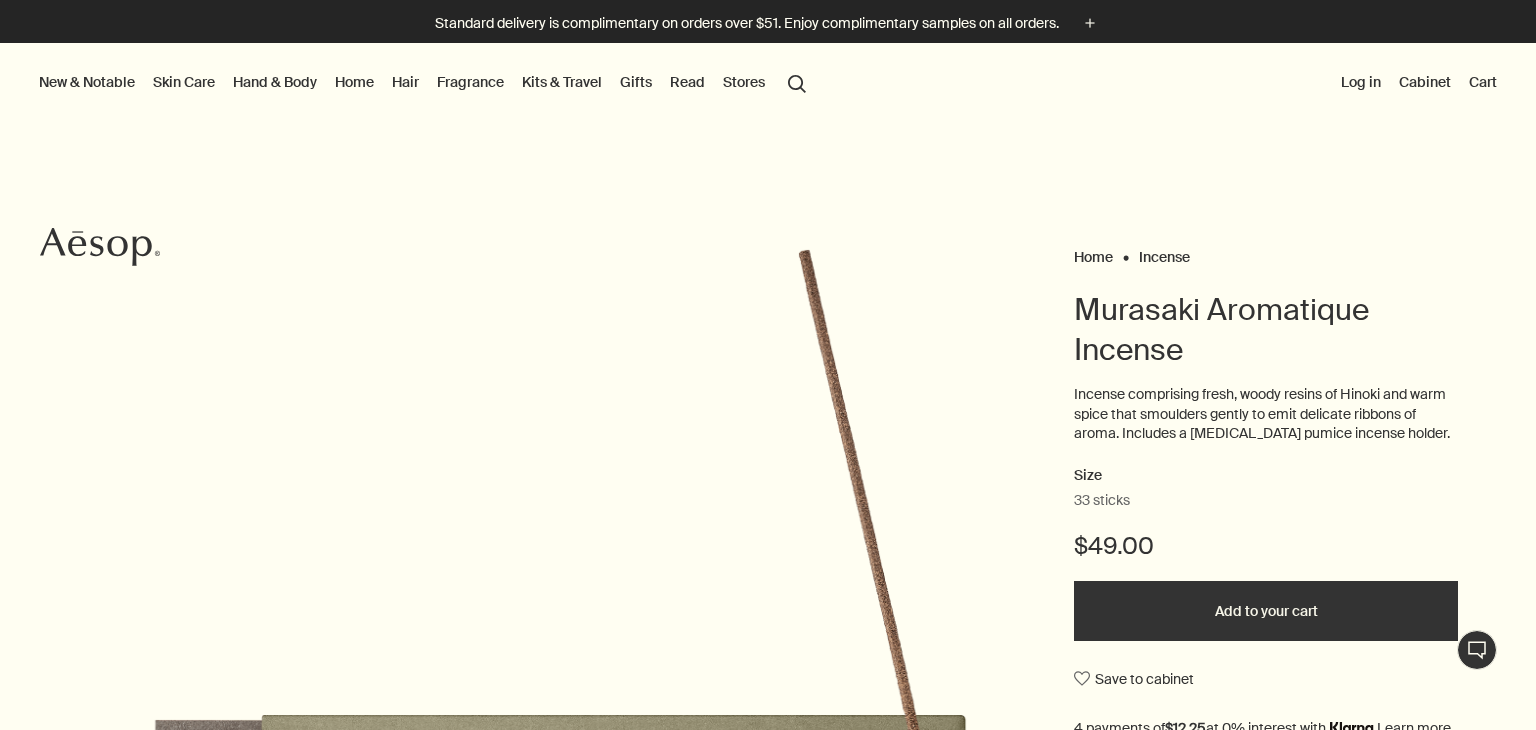 click on "Log in" at bounding box center (1361, 82) 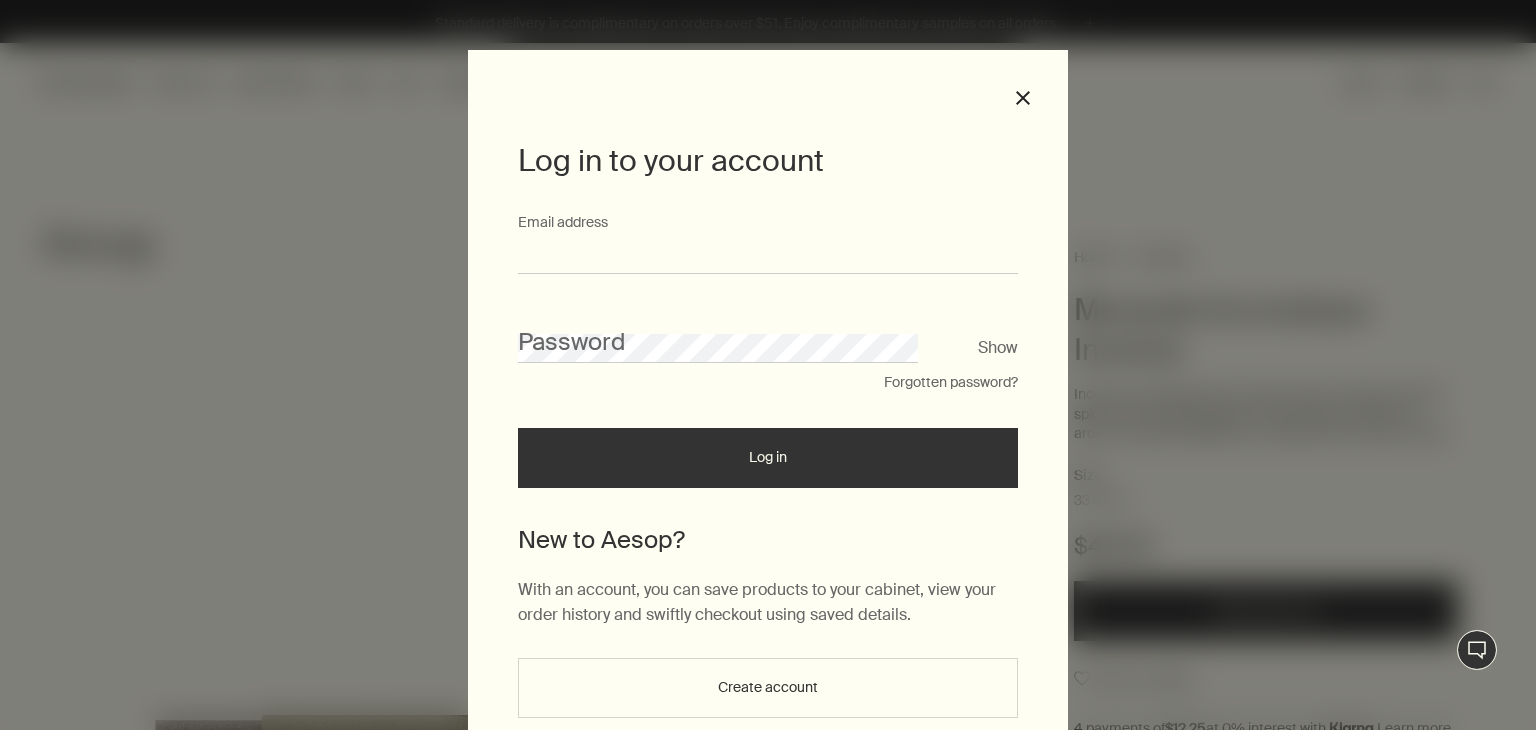 click on "Email address" at bounding box center [768, 255] 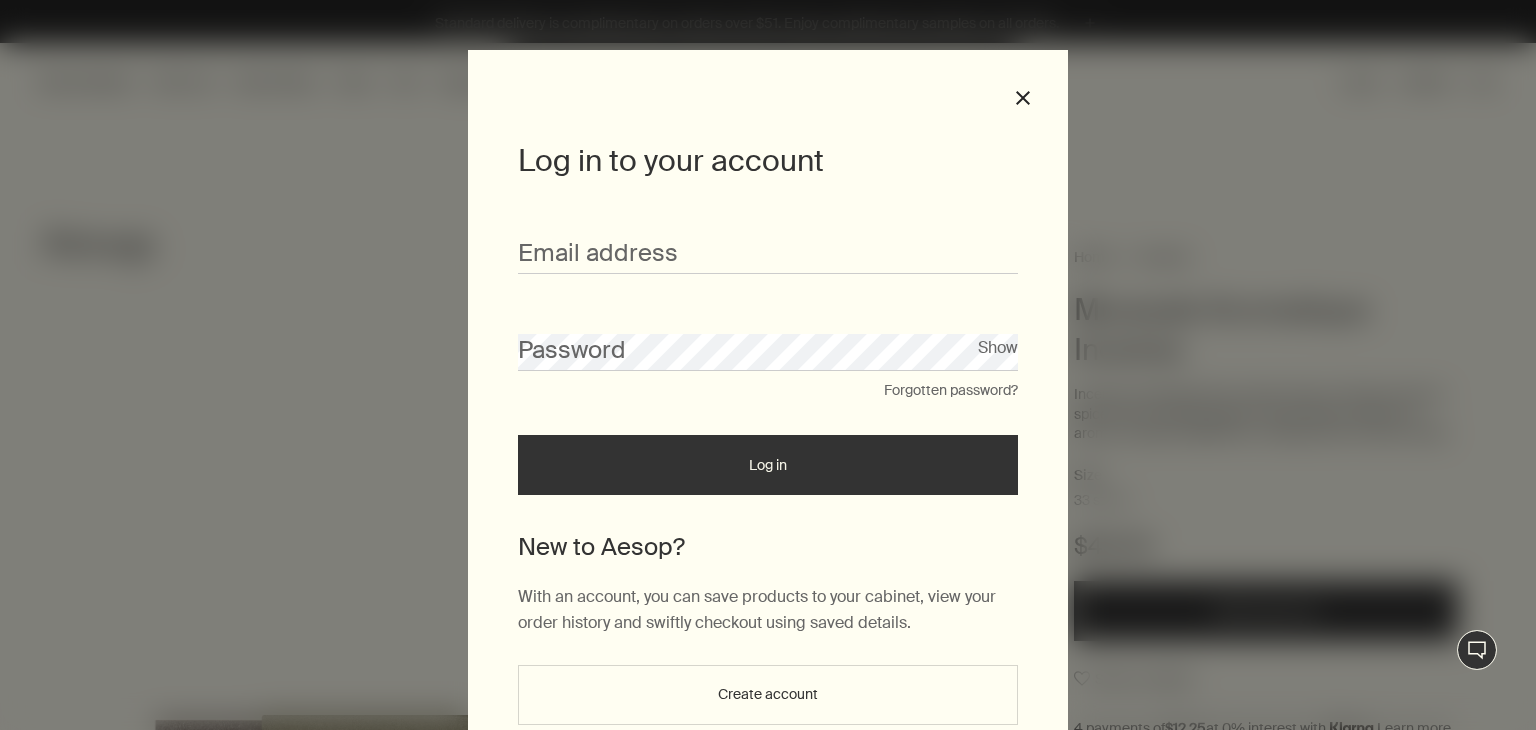 type on "**********" 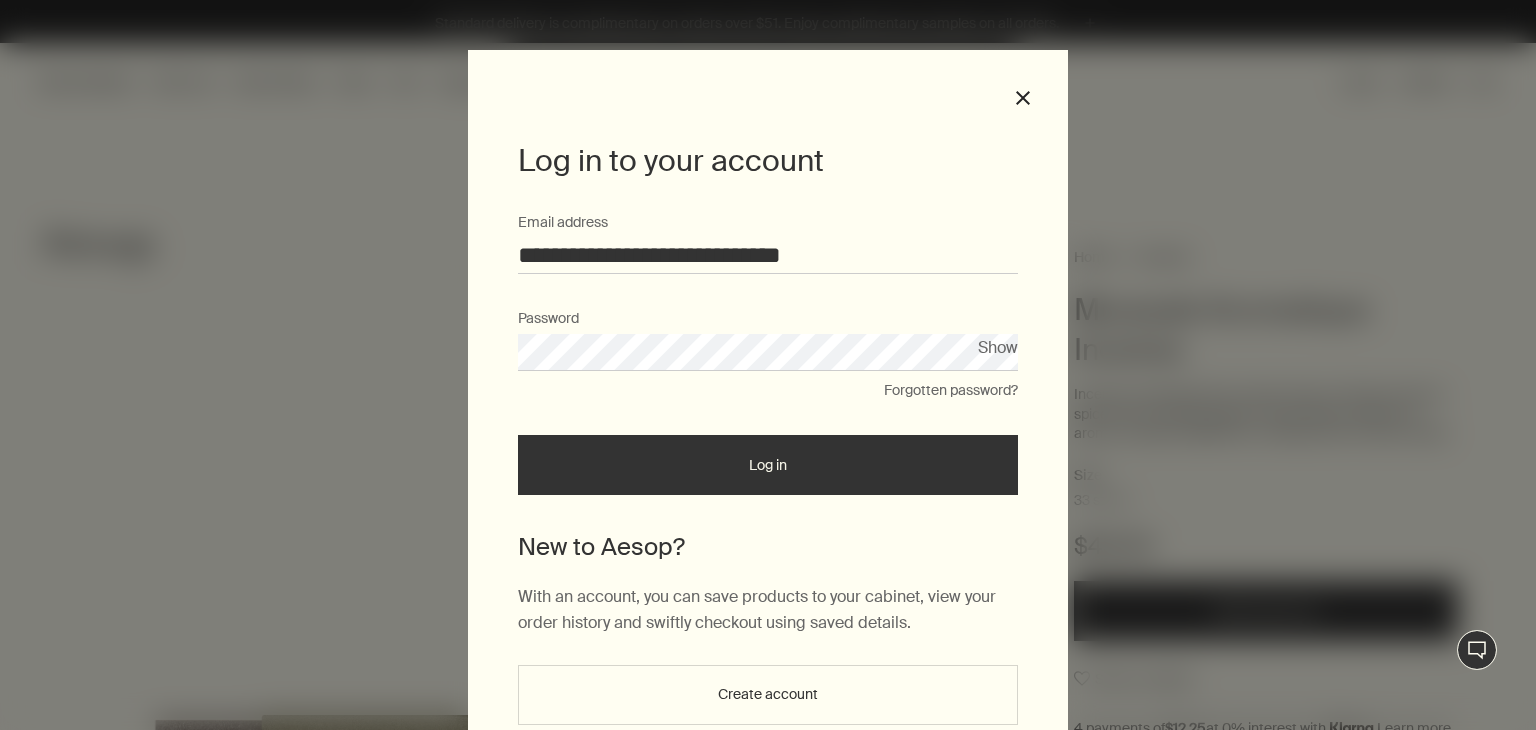 click on "Log in" at bounding box center [768, 465] 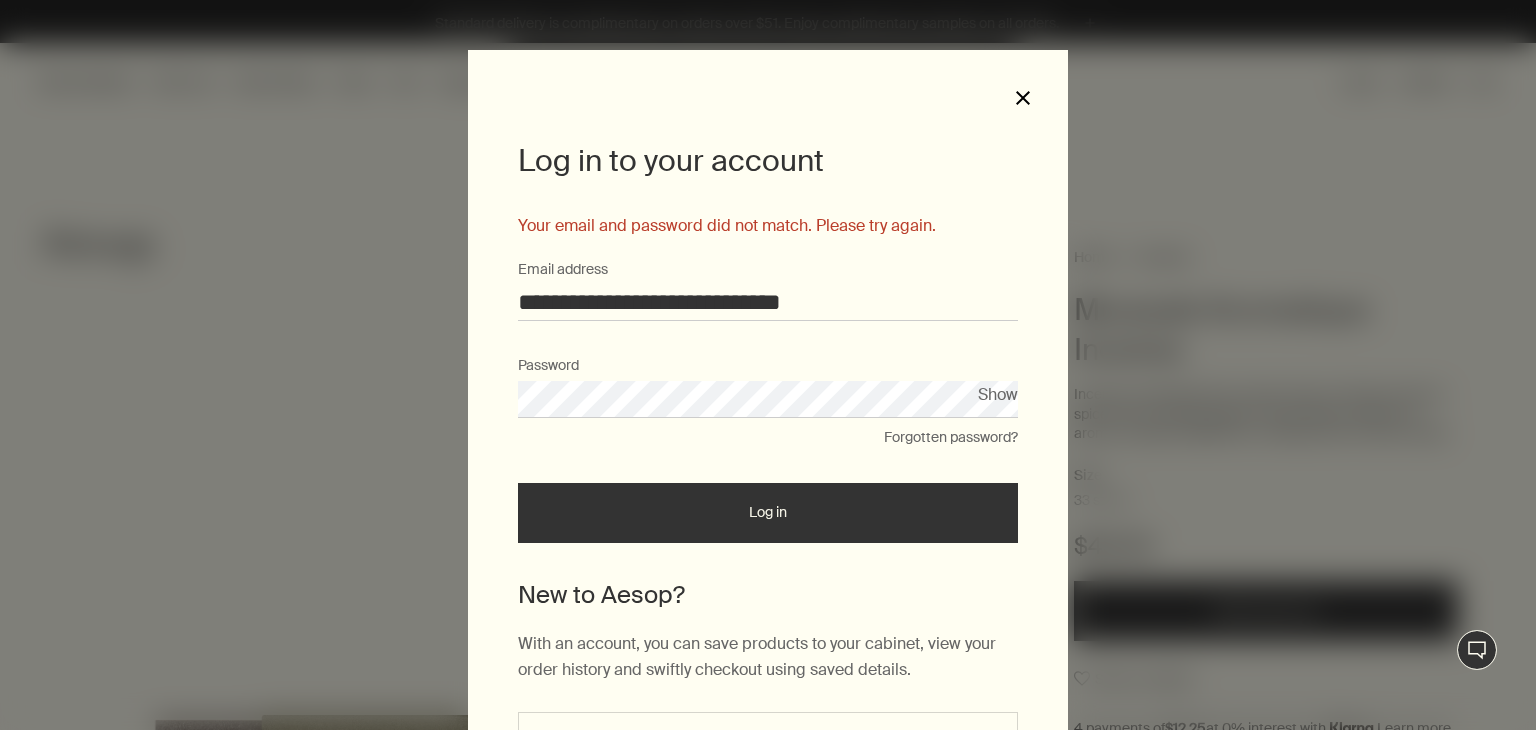 click on "close" at bounding box center (1023, 98) 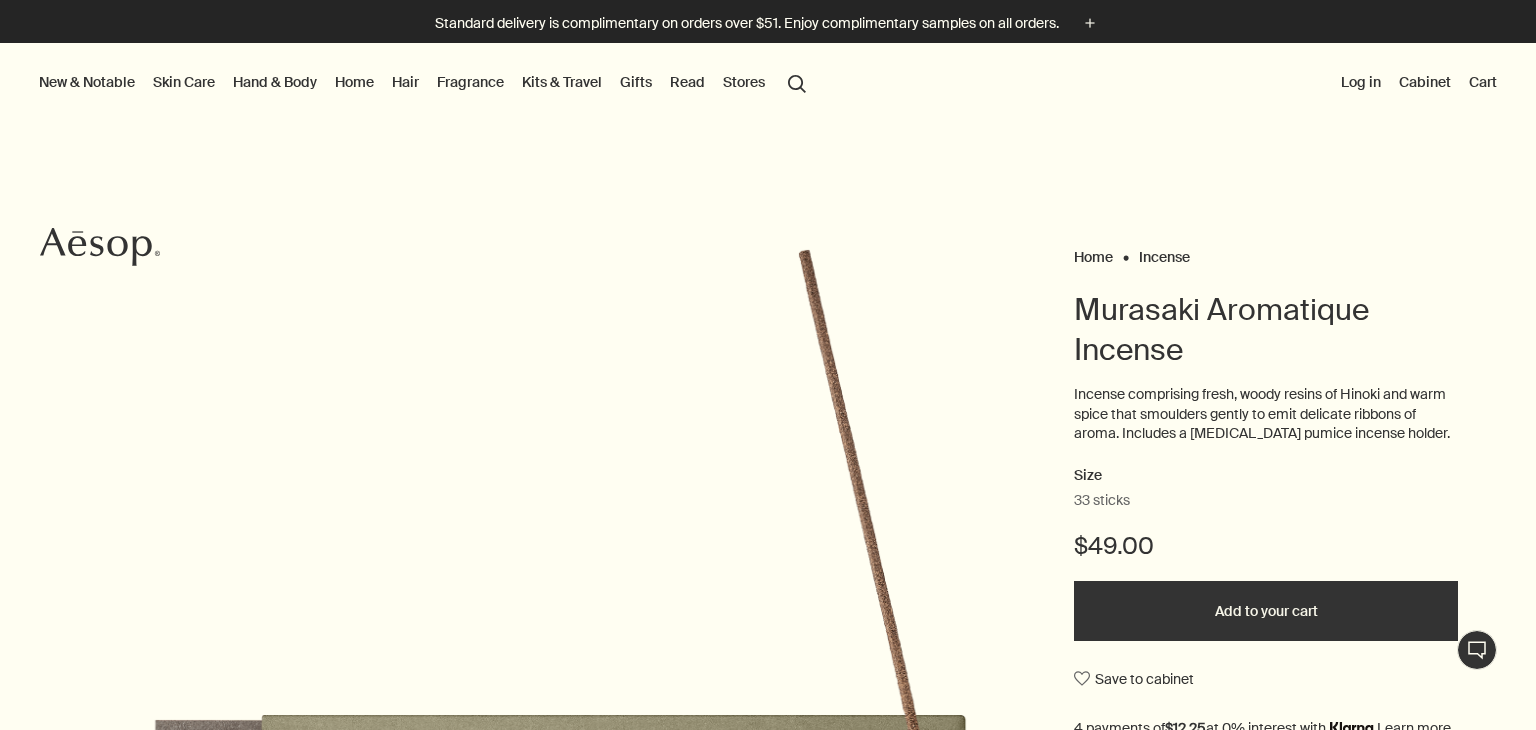 click on "Log in" at bounding box center (1361, 82) 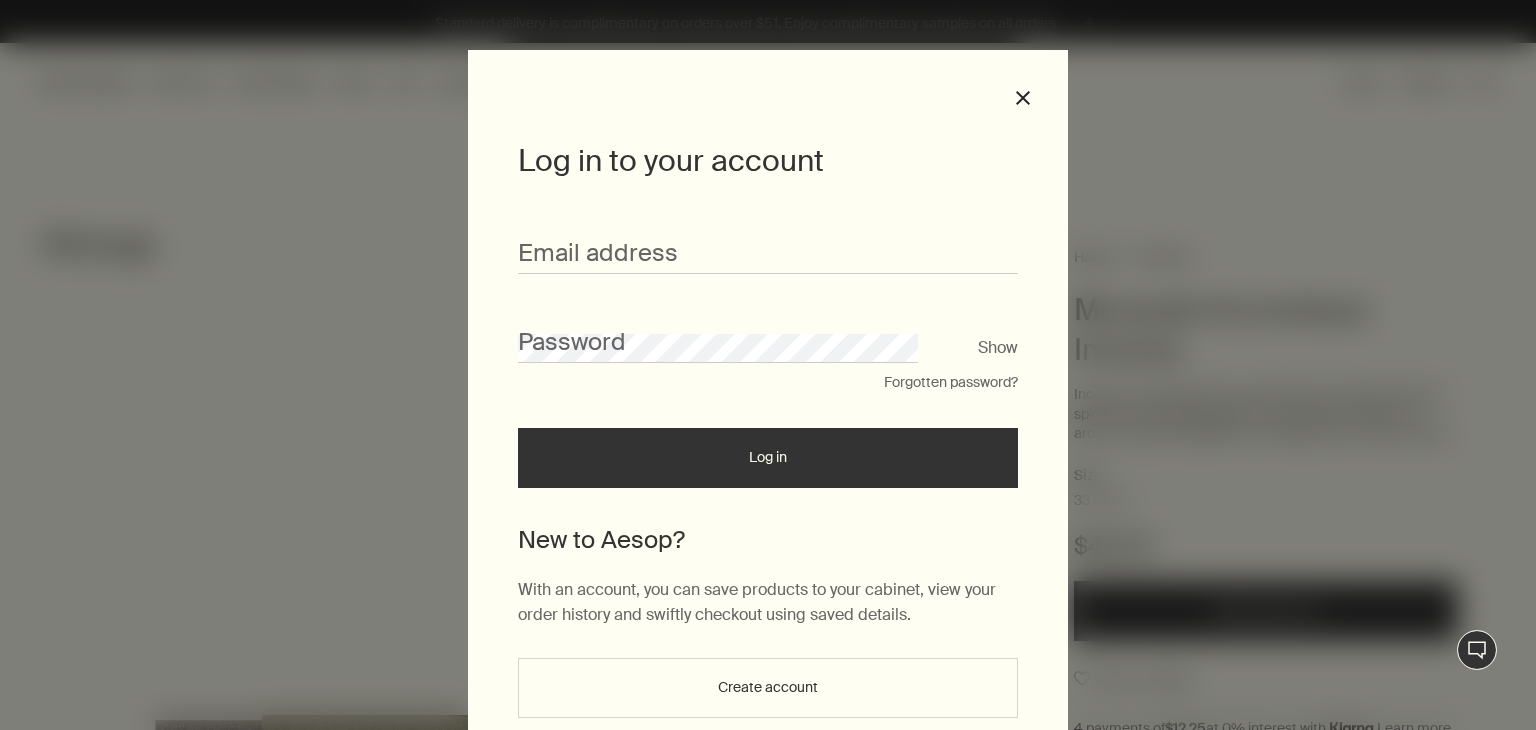 click on "Email address" at bounding box center (768, 243) 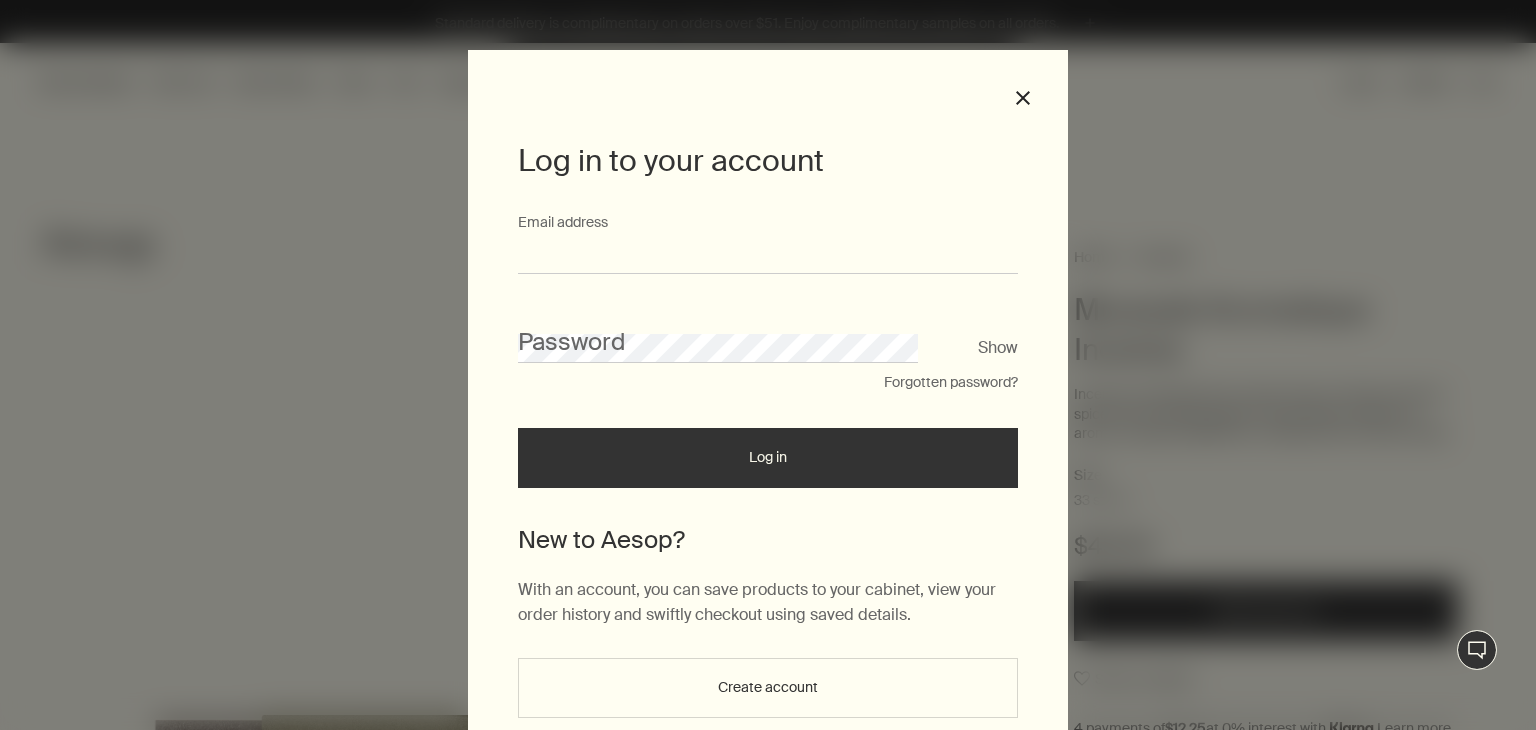click on "Email address" at bounding box center (768, 255) 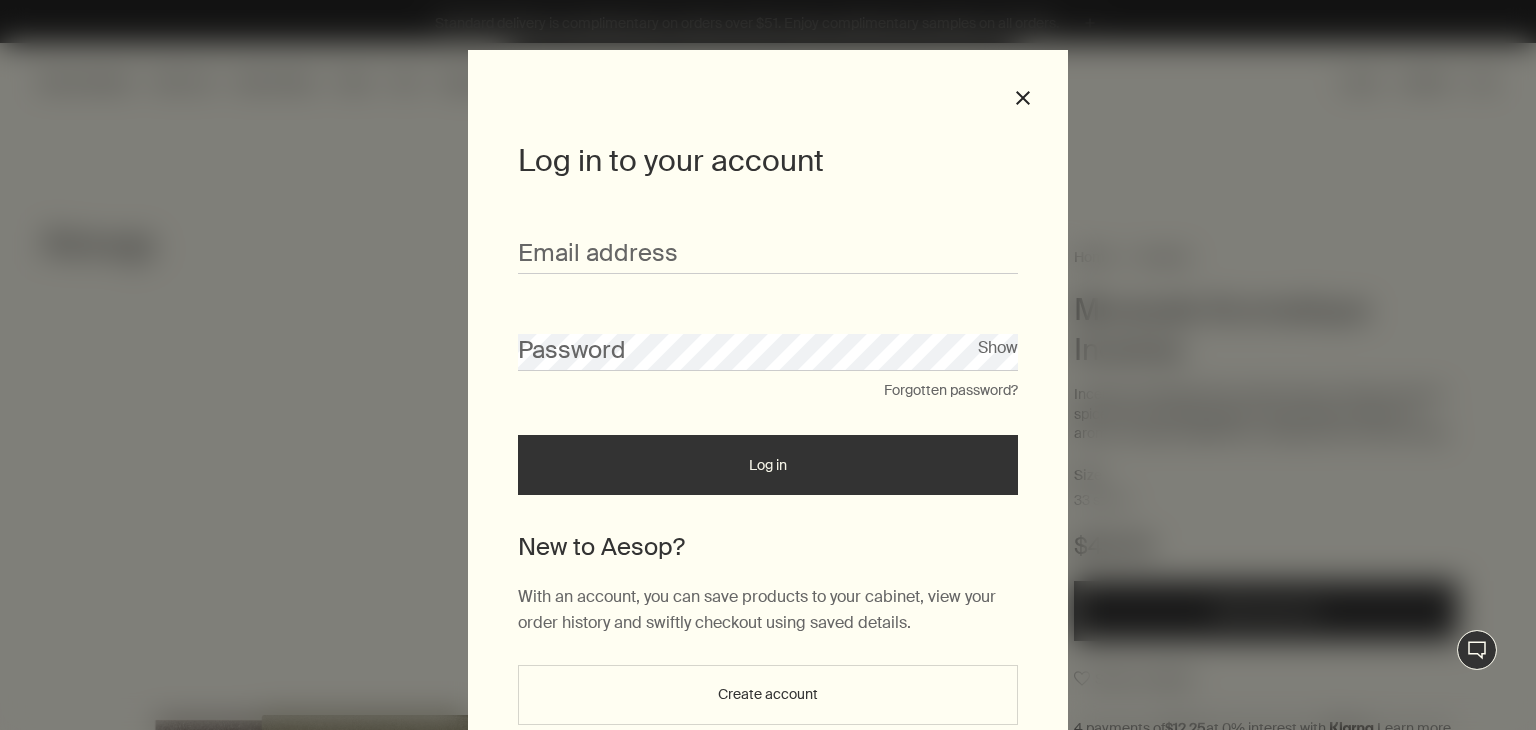 type on "**********" 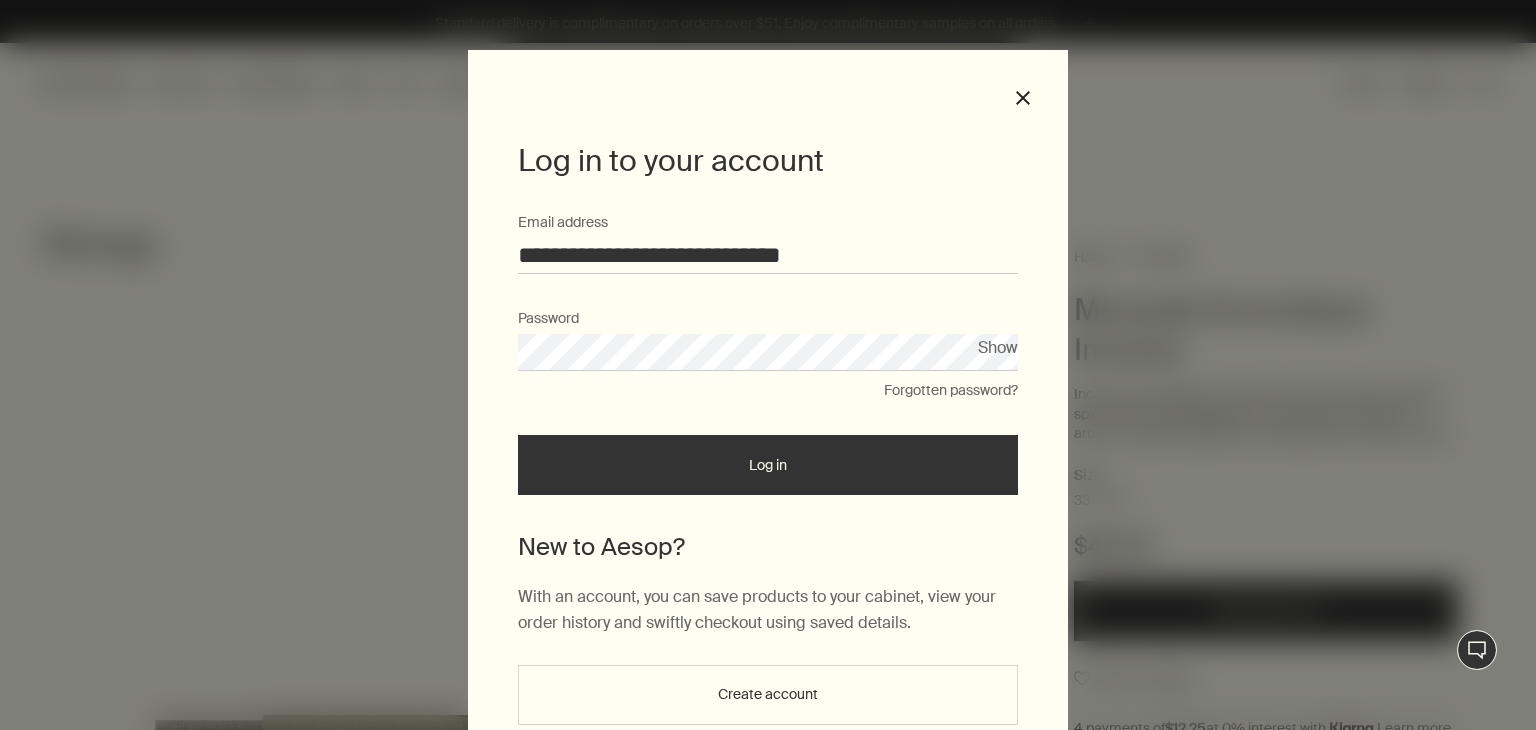 click on "Log in" at bounding box center (768, 465) 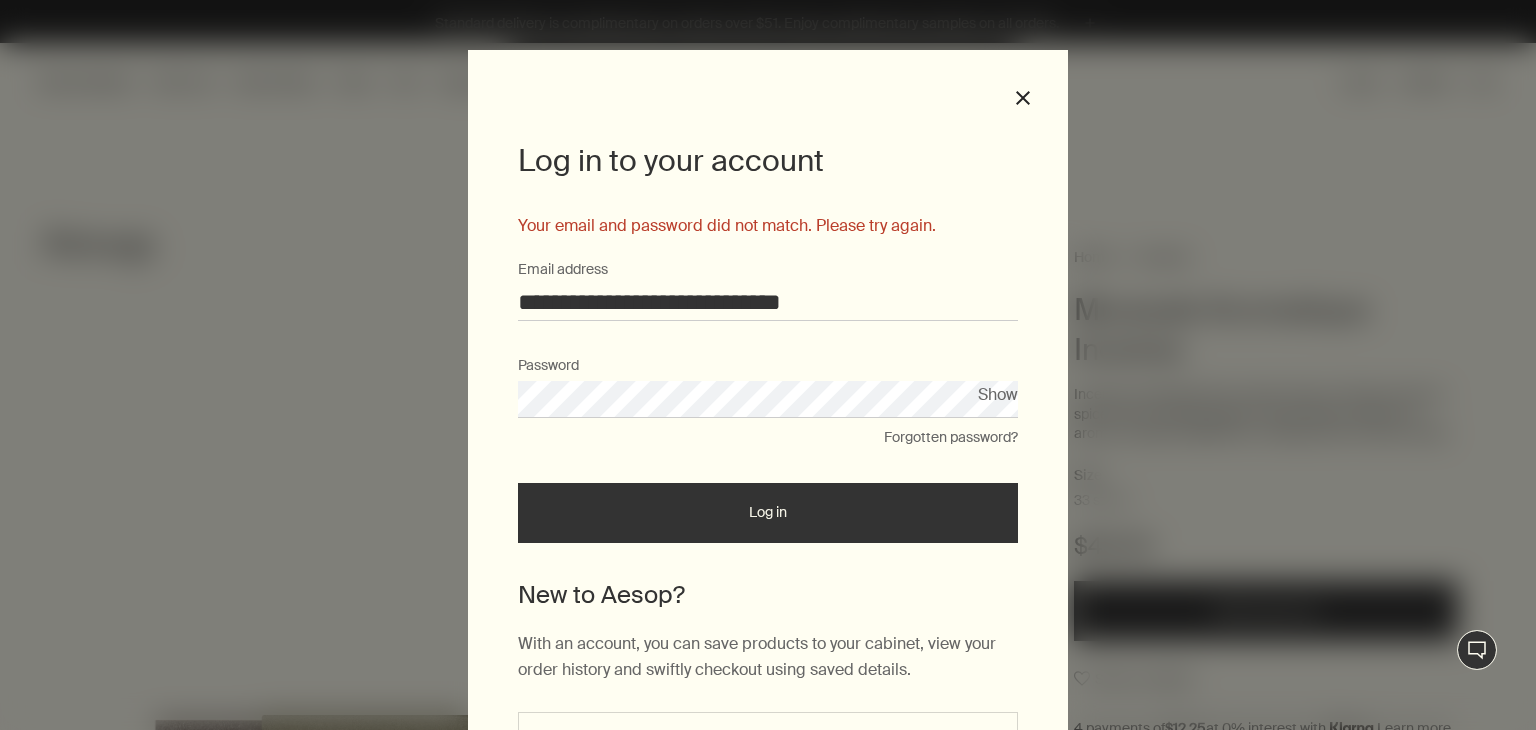 click on "**********" at bounding box center (768, 302) 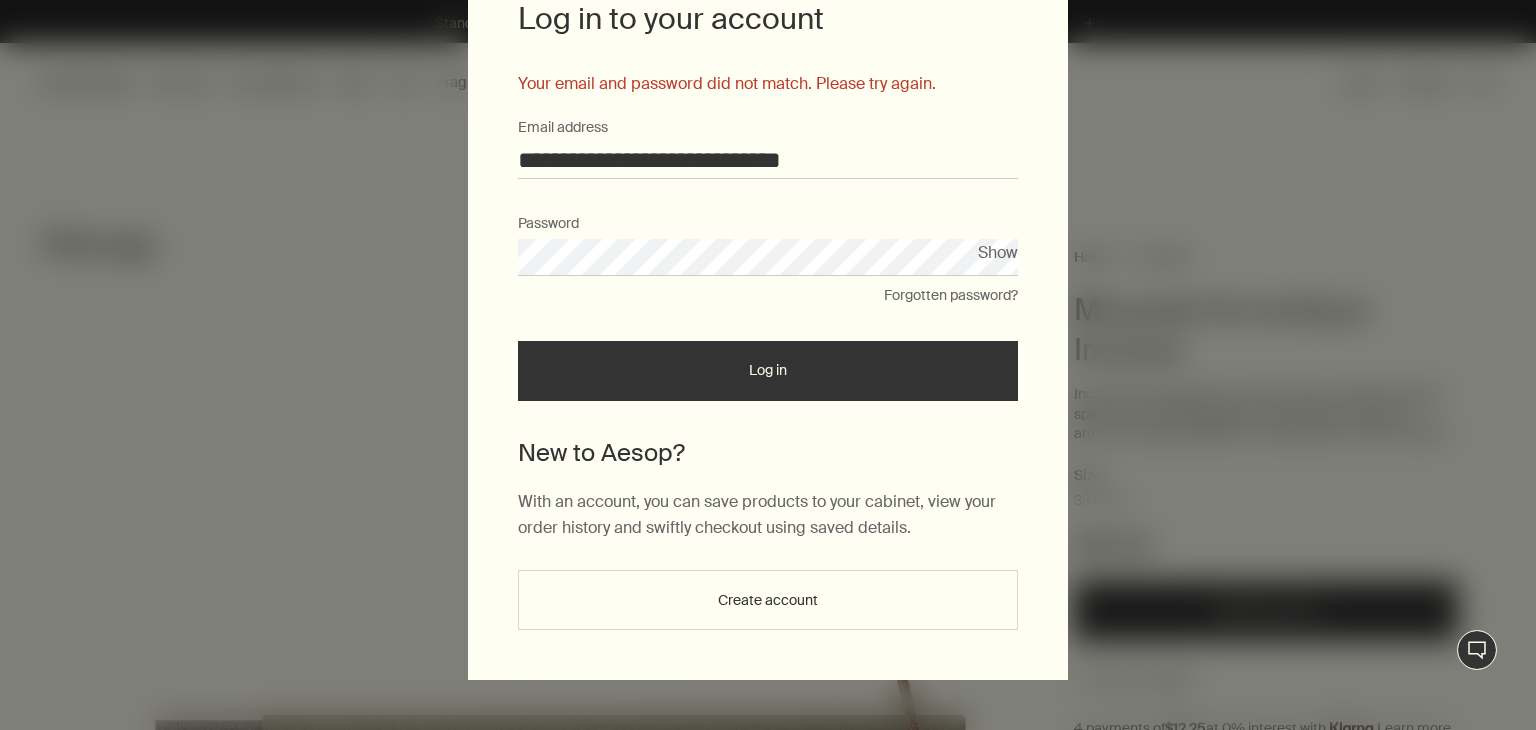 scroll, scrollTop: 0, scrollLeft: 0, axis: both 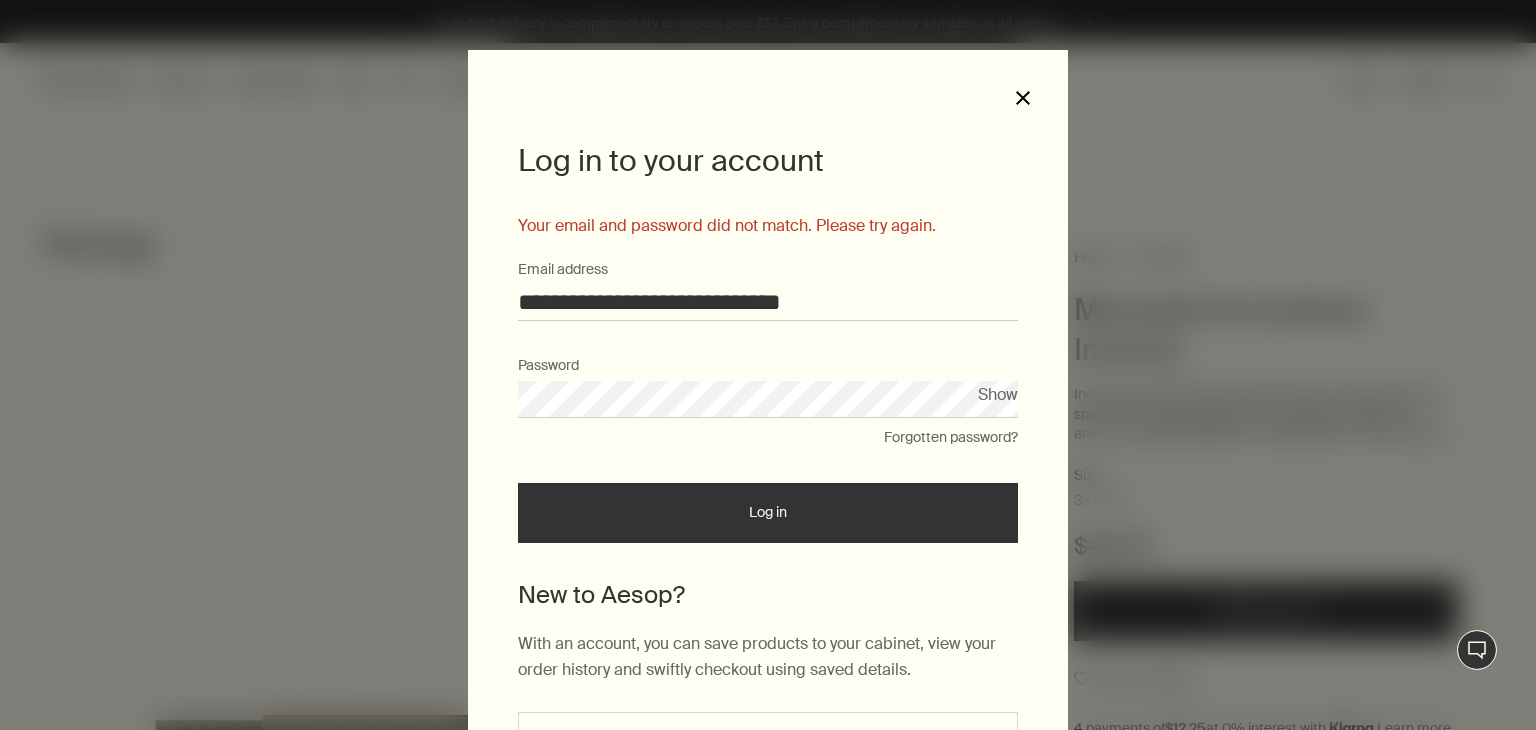 click on "close" at bounding box center [1023, 98] 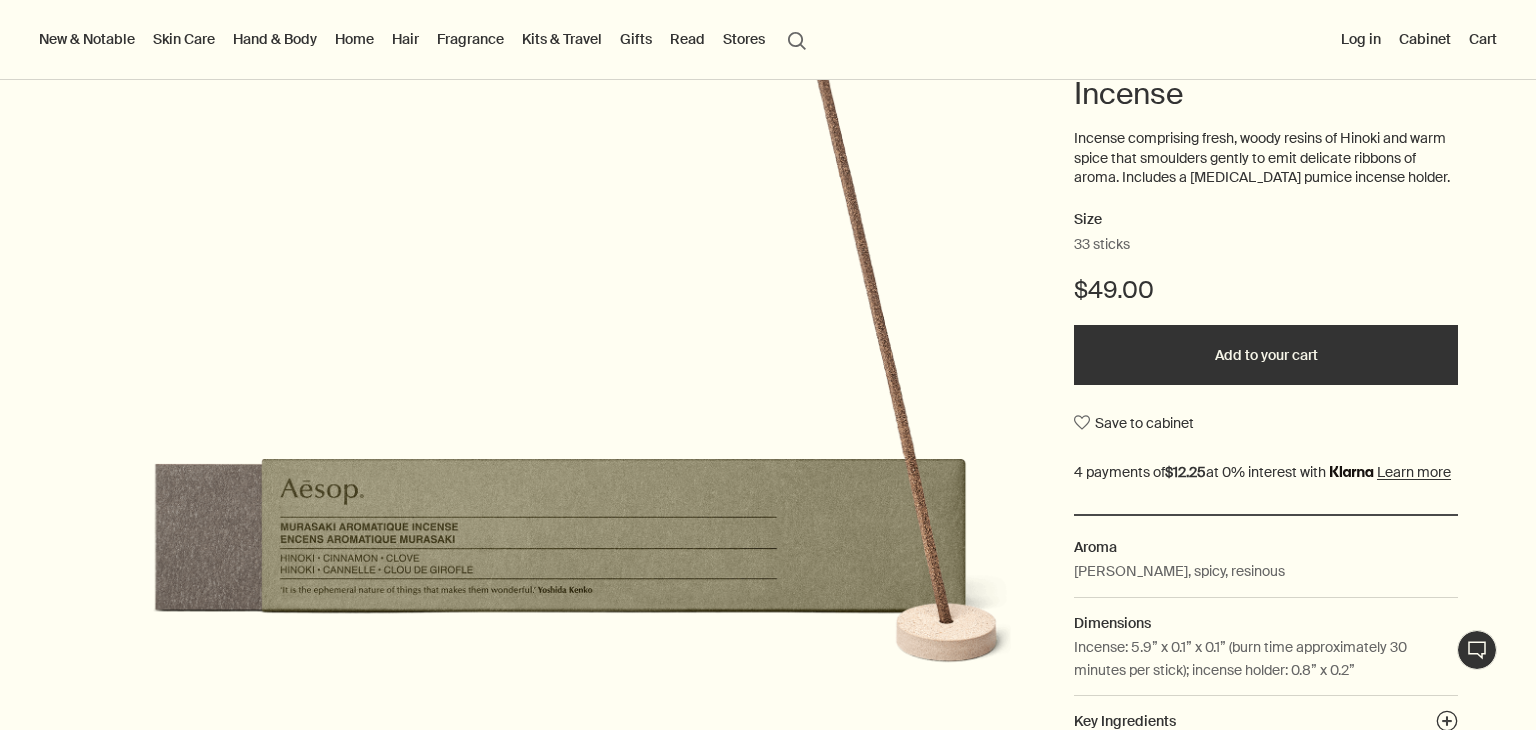 scroll, scrollTop: 0, scrollLeft: 0, axis: both 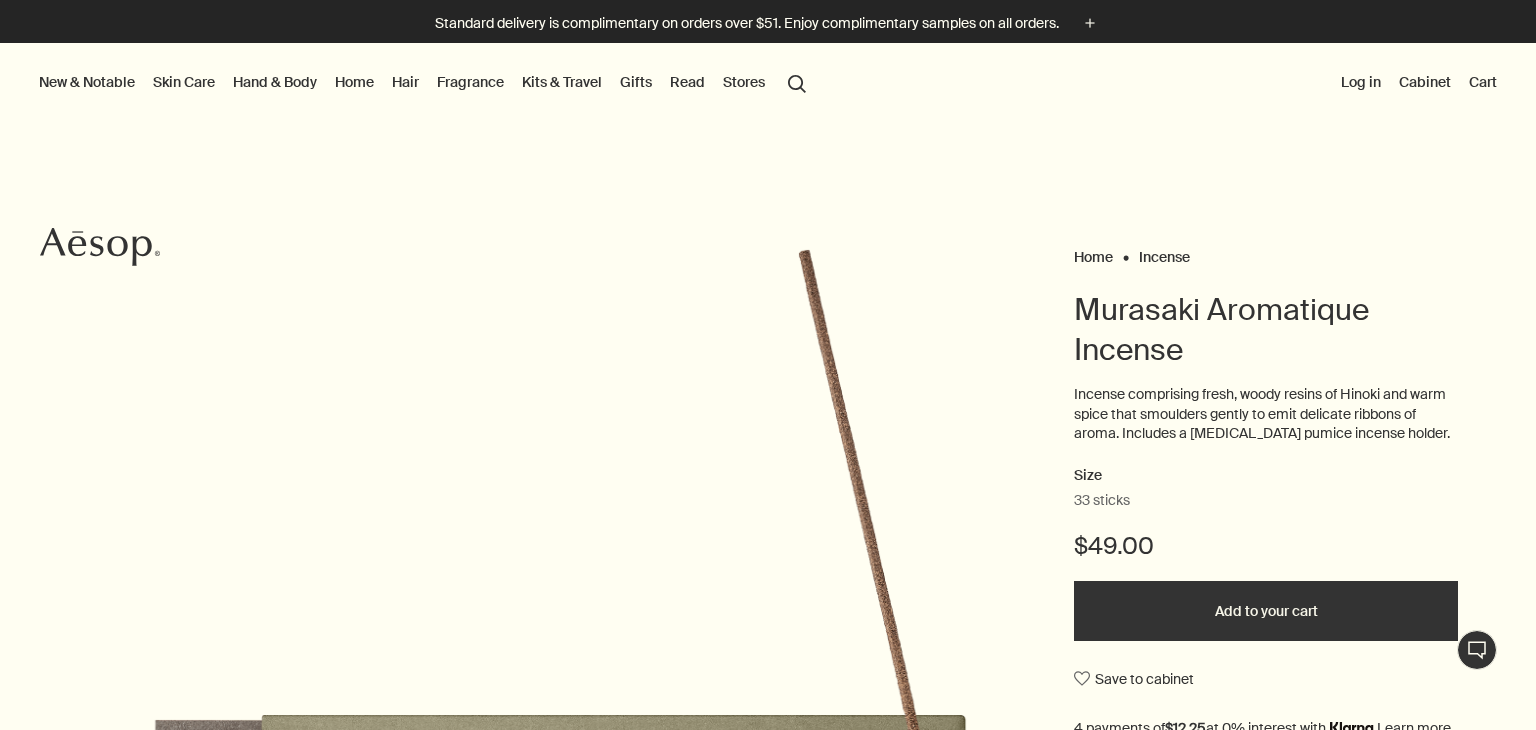click on "Aesop" 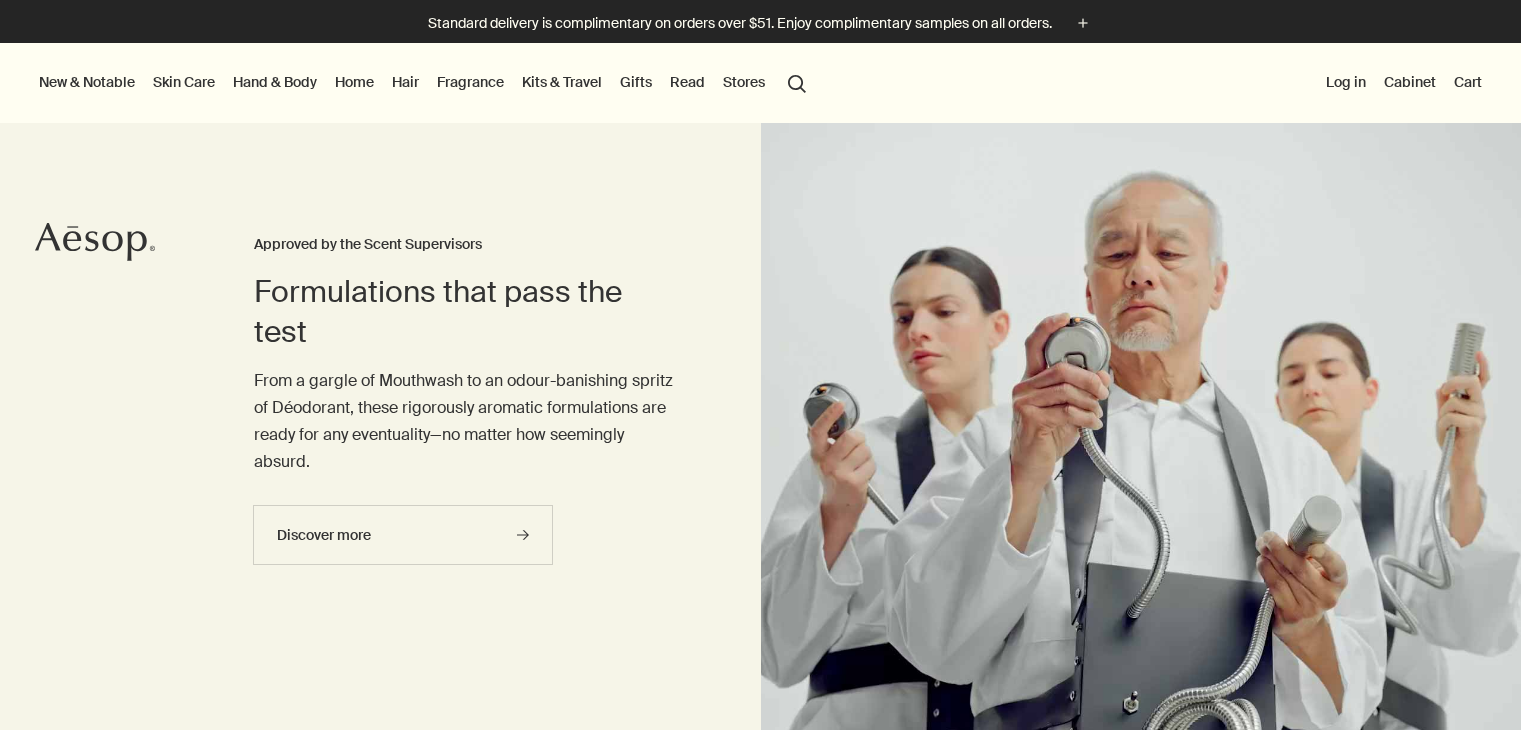 scroll, scrollTop: 0, scrollLeft: 0, axis: both 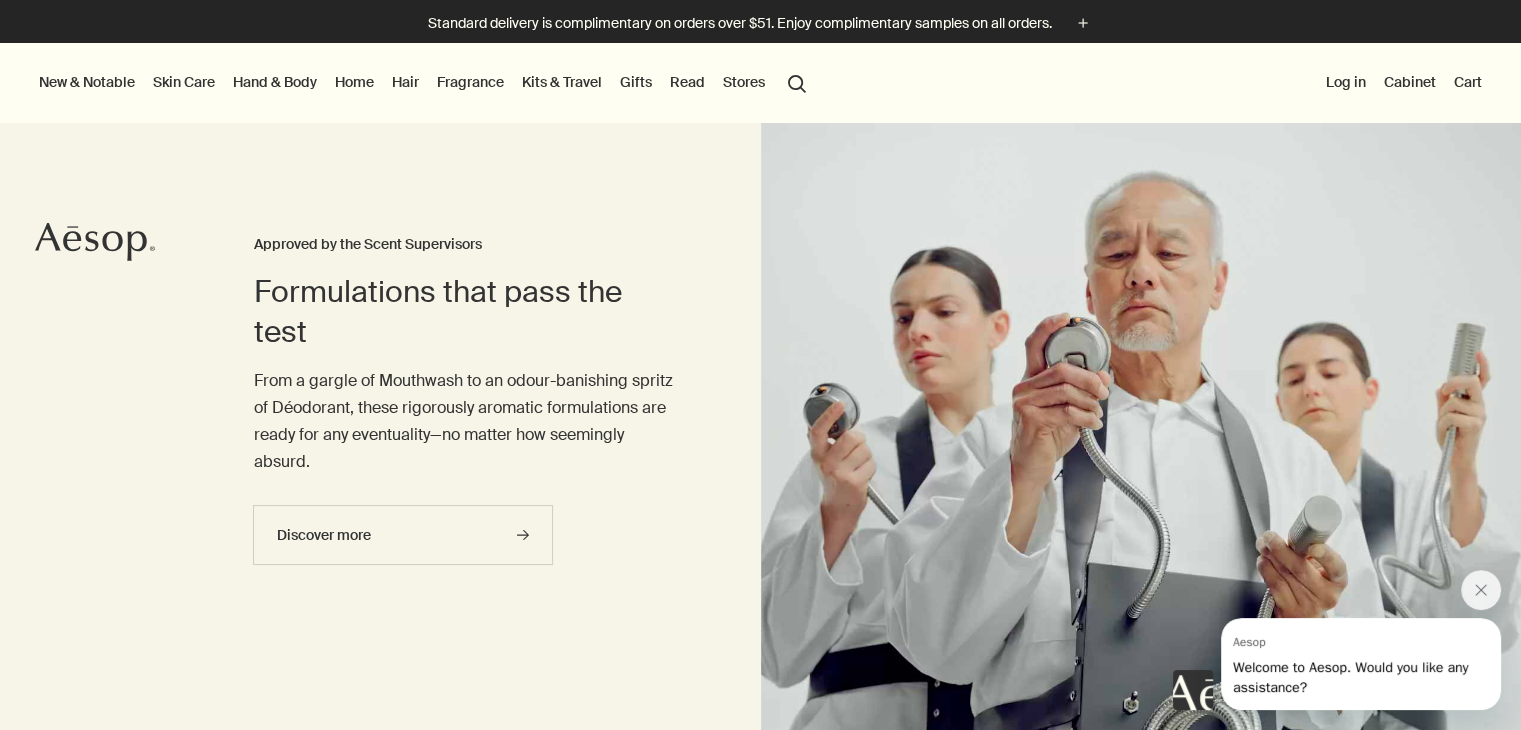 click on "search Search" at bounding box center (797, 82) 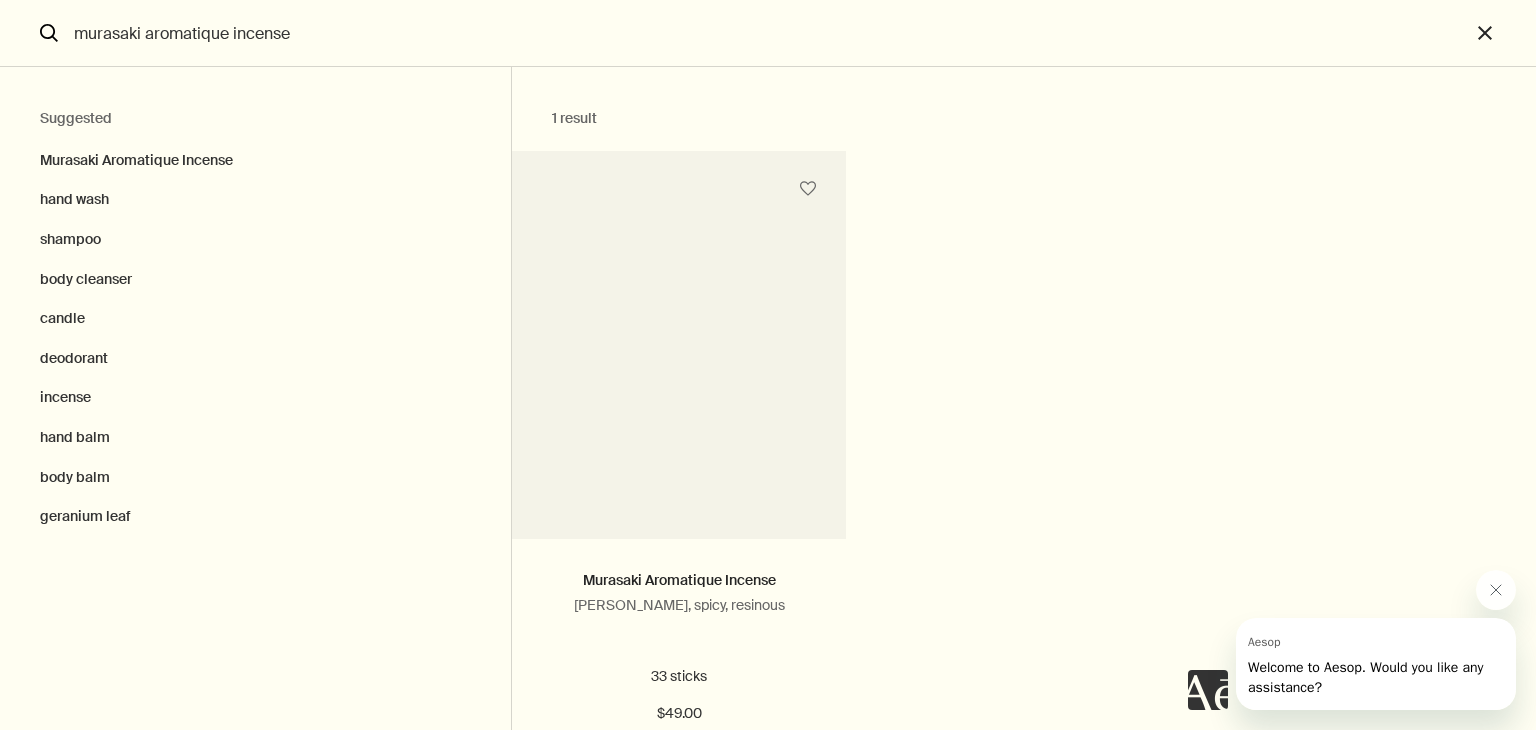 type on "murasaki aromatique incense" 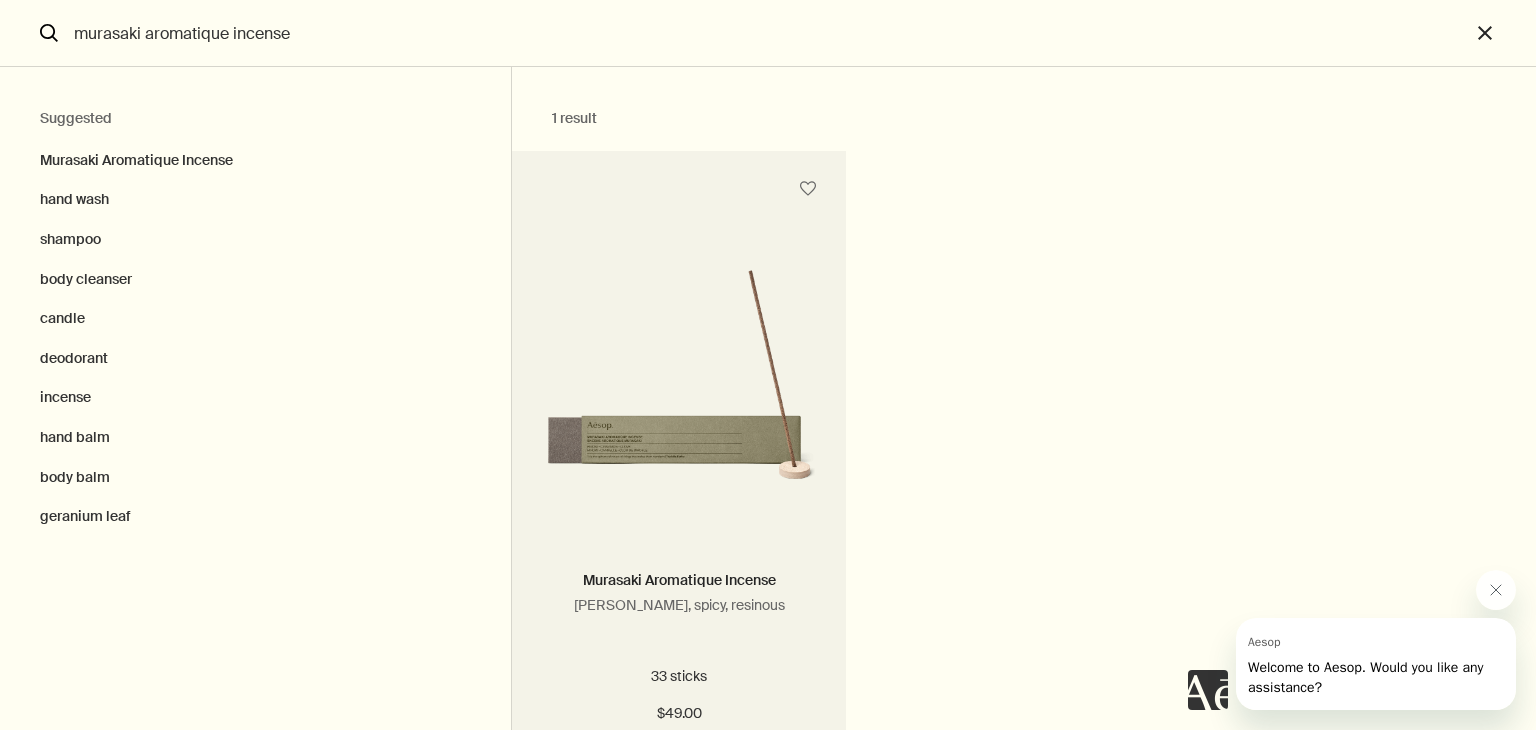 scroll, scrollTop: 126, scrollLeft: 0, axis: vertical 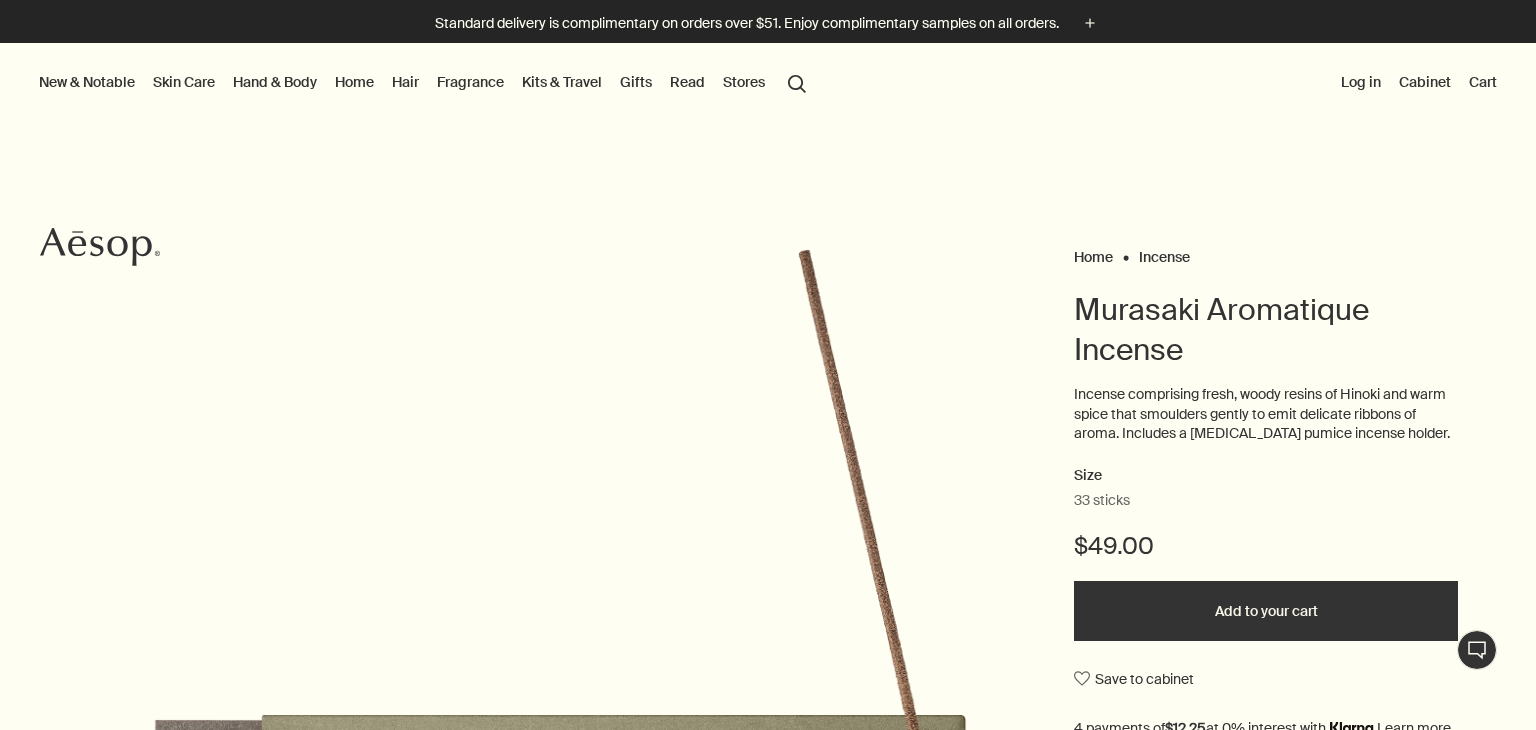 click 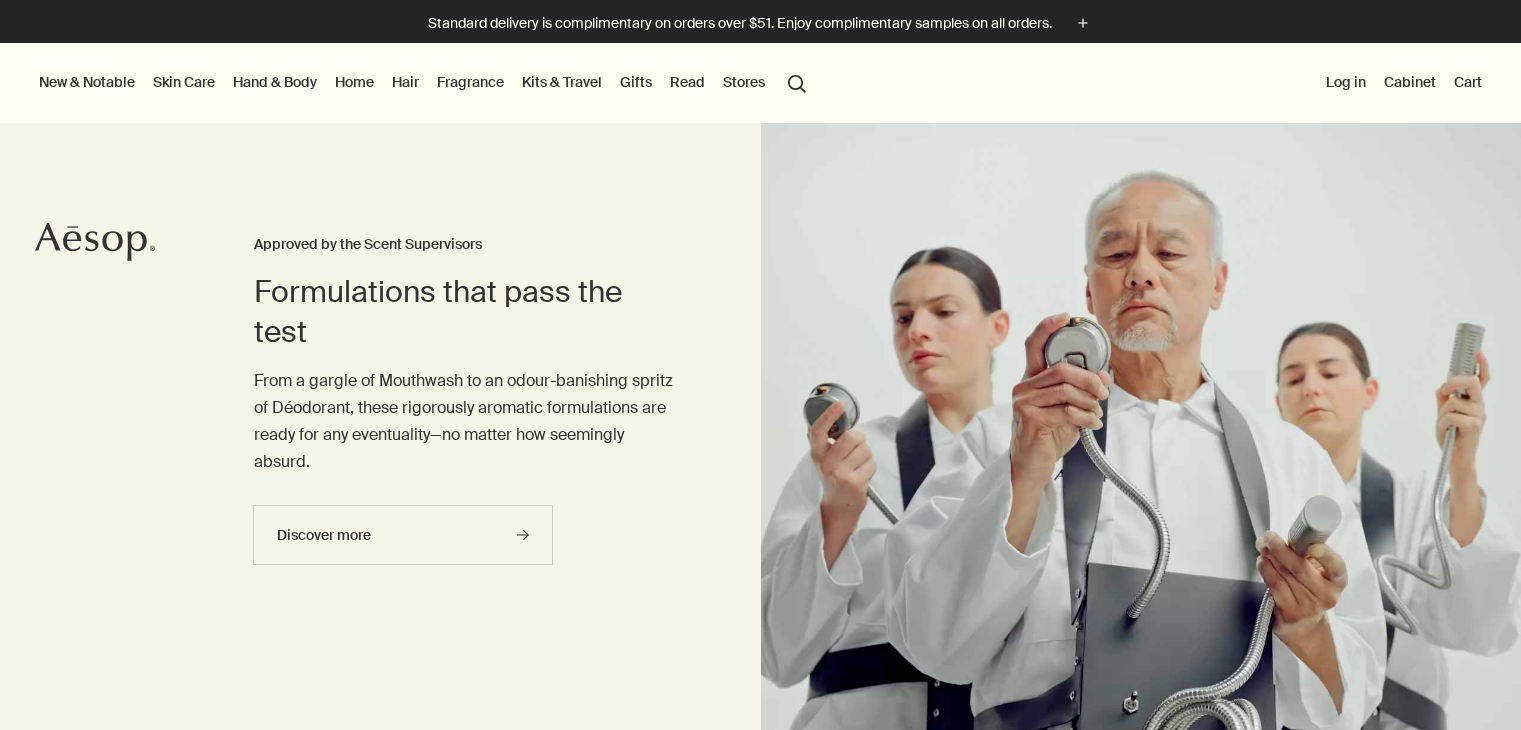 scroll, scrollTop: 0, scrollLeft: 0, axis: both 